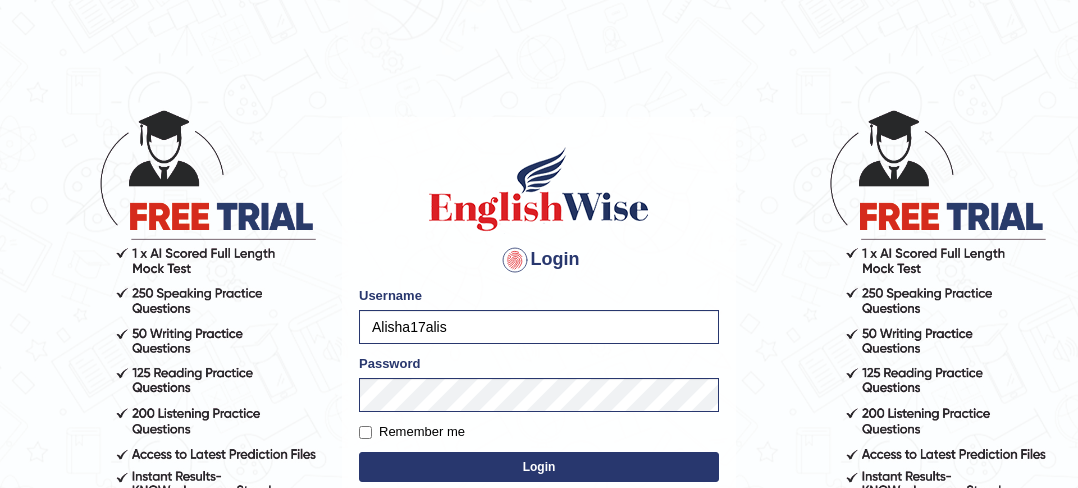 scroll, scrollTop: 0, scrollLeft: 0, axis: both 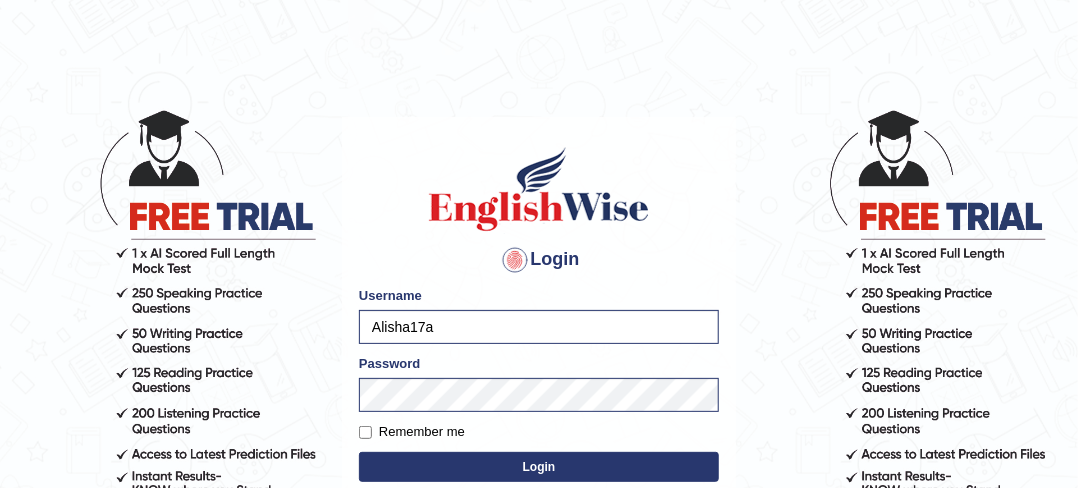 type on "Alisha17" 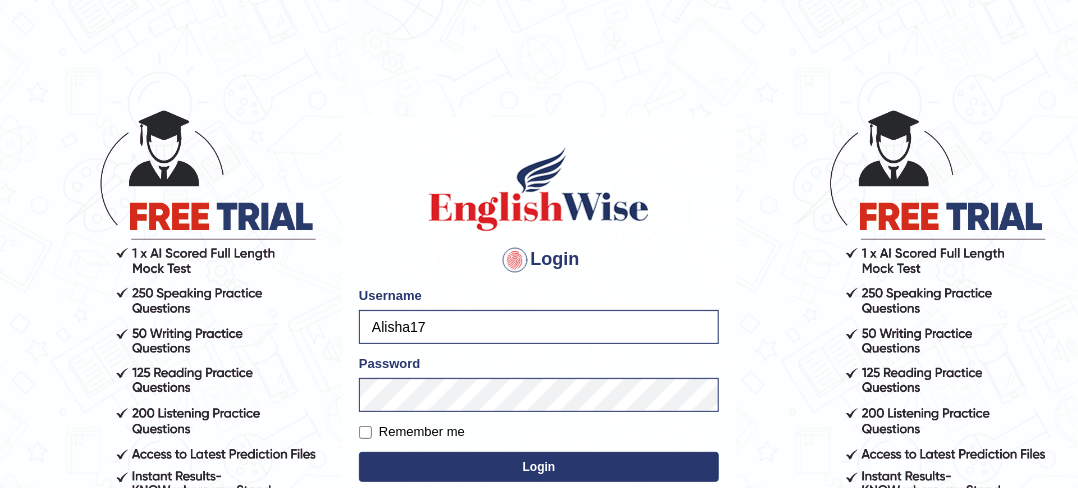 click on "Login" at bounding box center [539, 467] 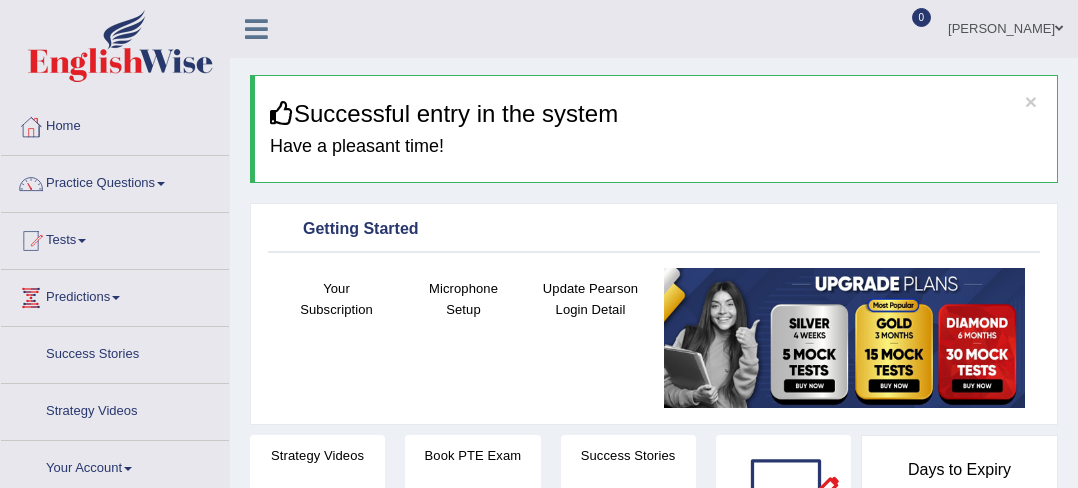 scroll, scrollTop: 0, scrollLeft: 0, axis: both 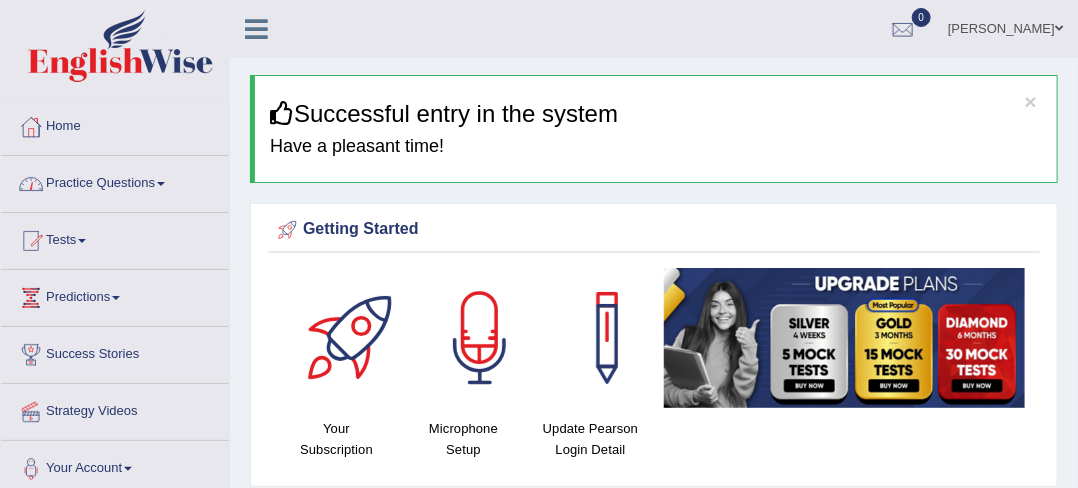 click on "Practice Questions" at bounding box center (115, 181) 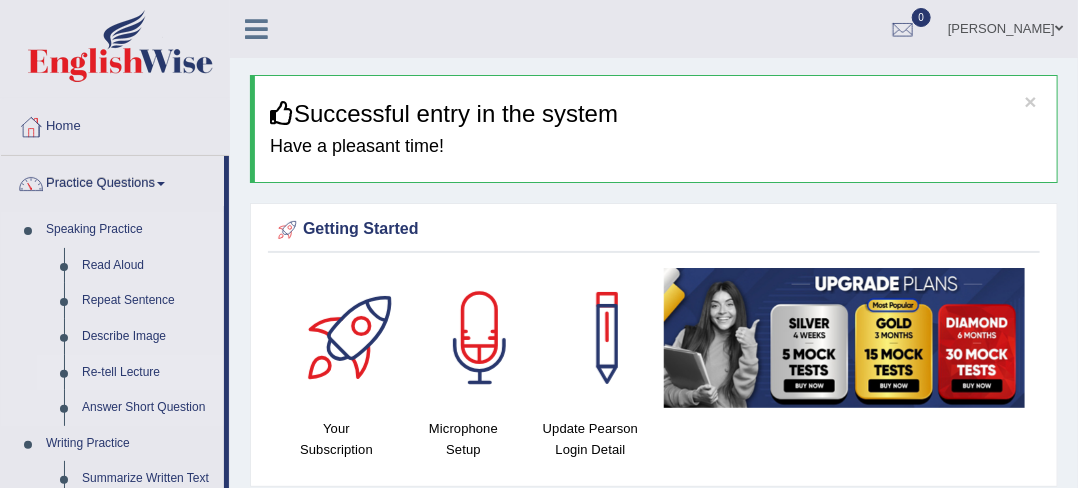click on "Re-tell Lecture" at bounding box center [148, 373] 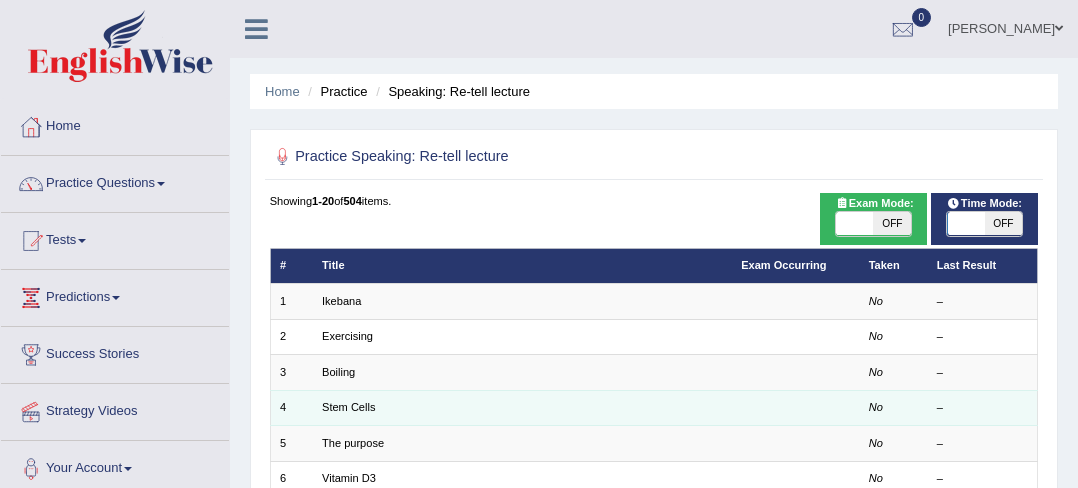 scroll, scrollTop: 0, scrollLeft: 0, axis: both 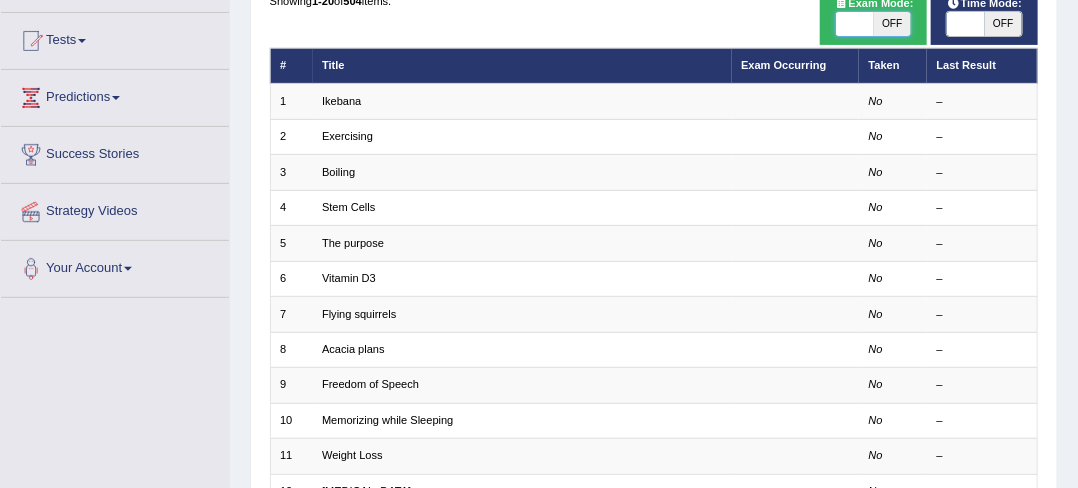 click at bounding box center (854, 24) 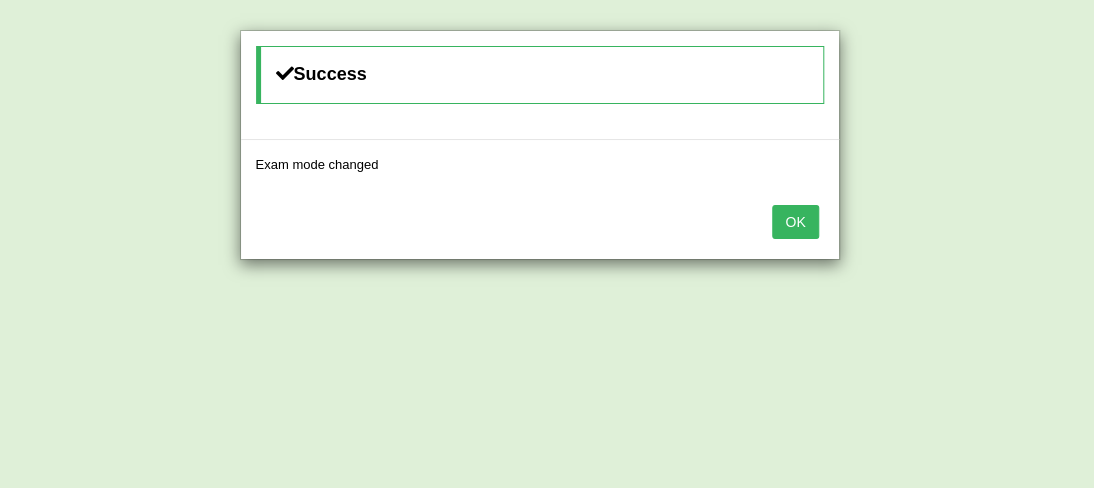 click on "OK" at bounding box center (795, 222) 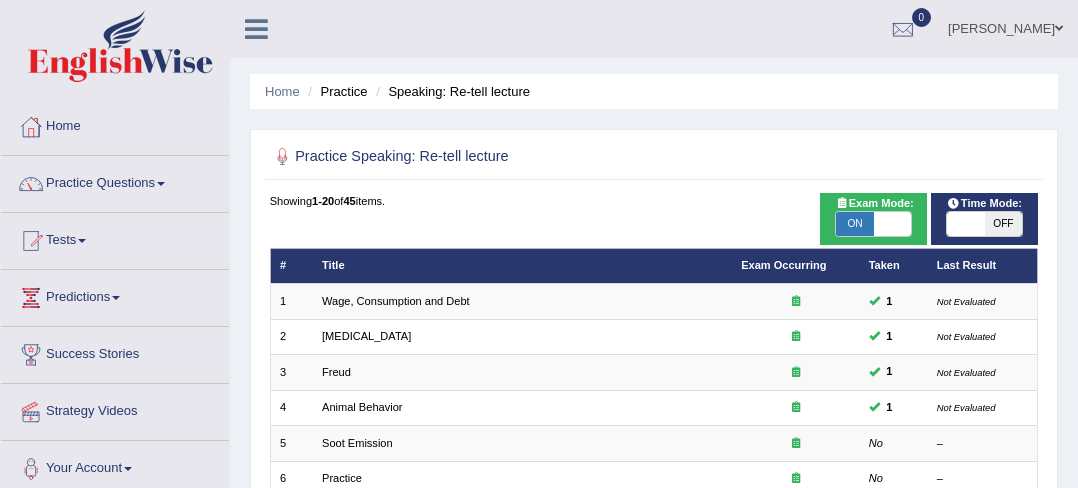scroll, scrollTop: 200, scrollLeft: 0, axis: vertical 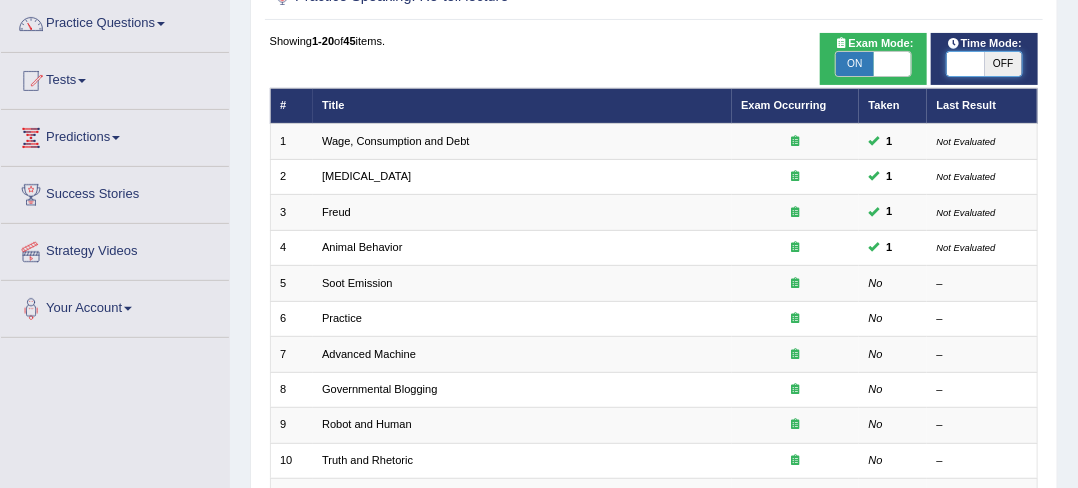 click at bounding box center (965, 64) 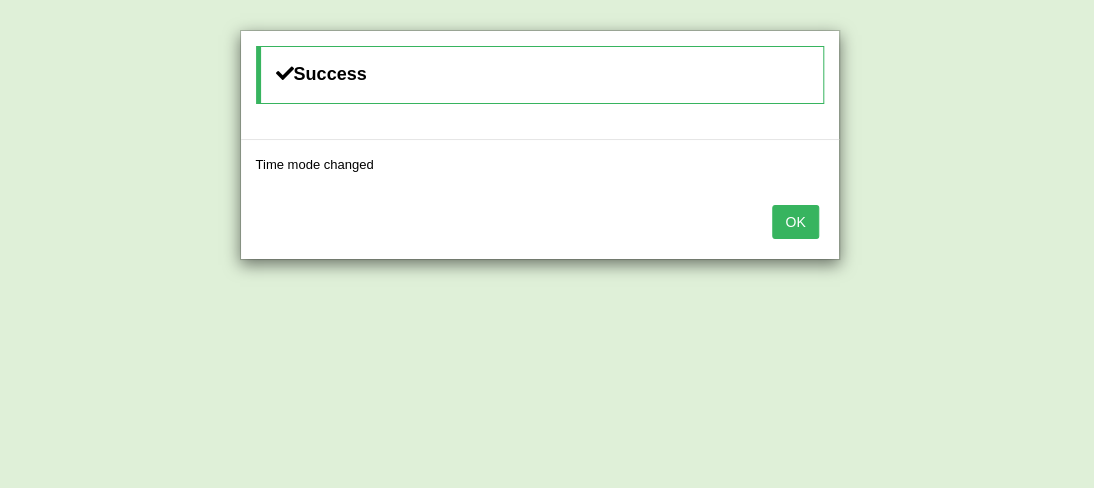 click on "OK" at bounding box center [795, 222] 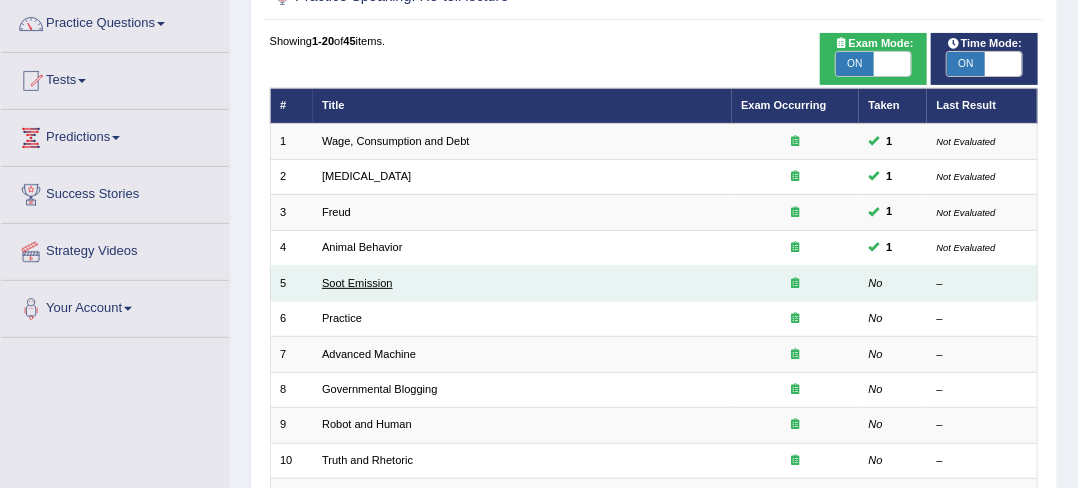 click on "Soot Emission" at bounding box center (357, 283) 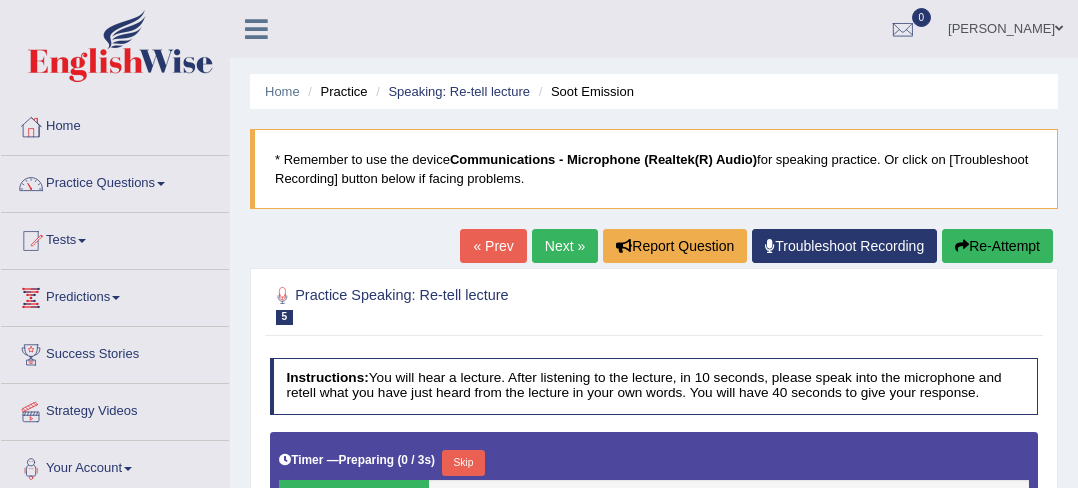 scroll, scrollTop: 0, scrollLeft: 0, axis: both 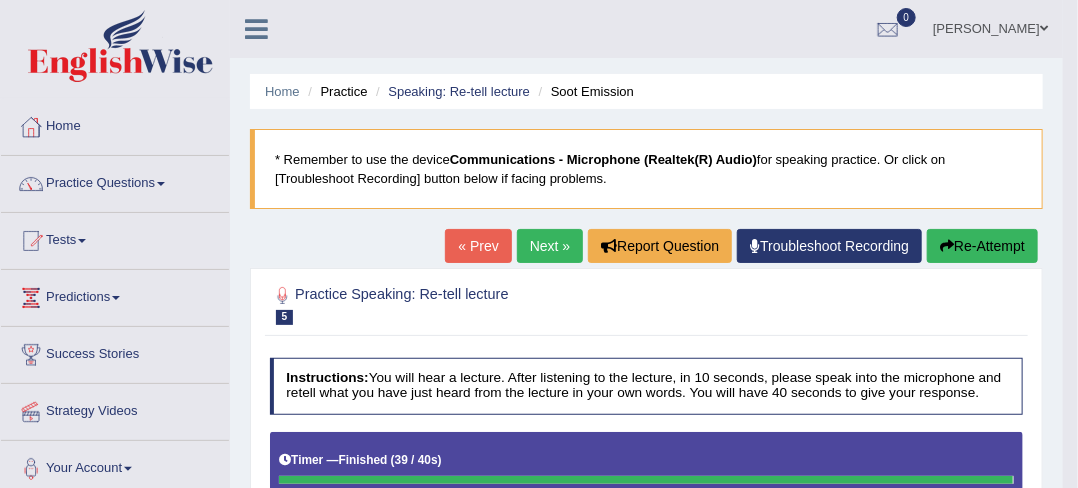 click on "Next »" at bounding box center [550, 246] 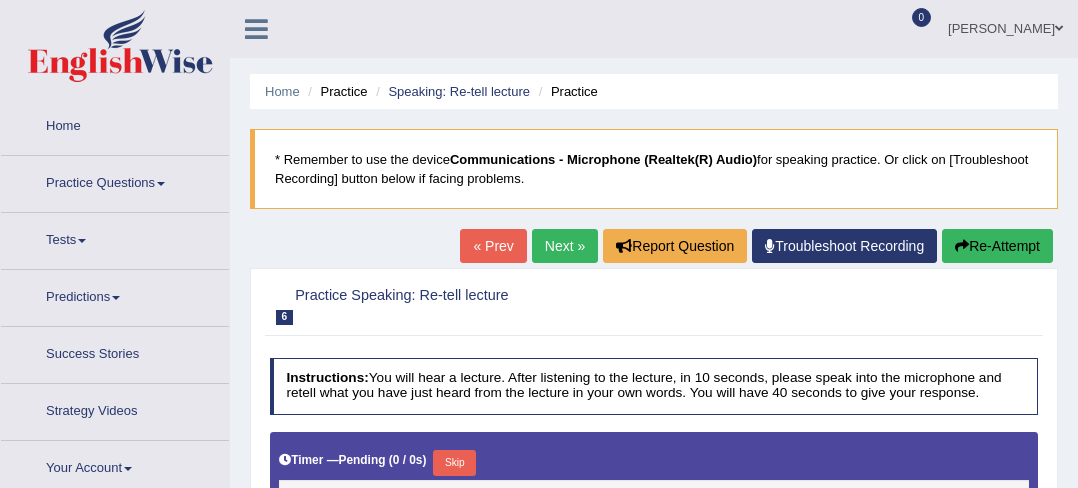 type on "1" 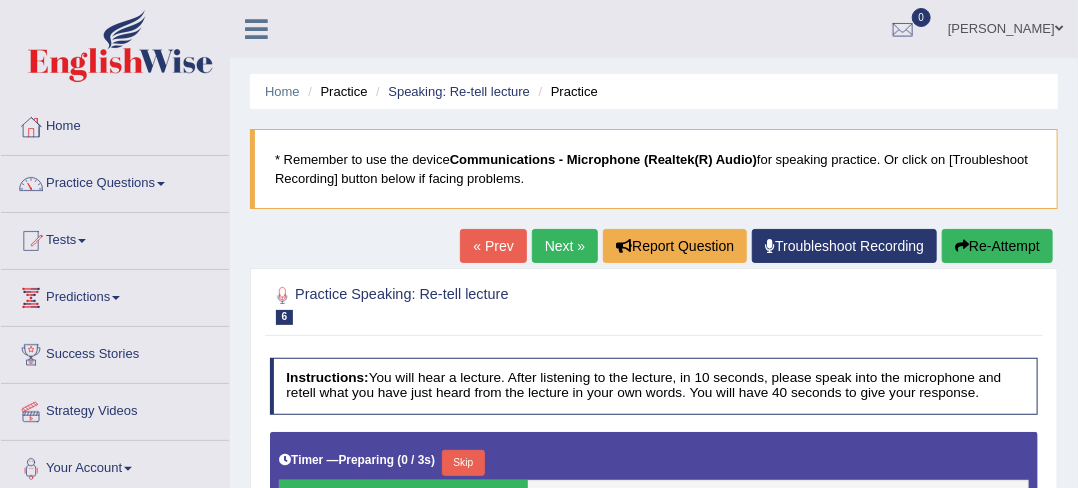 scroll, scrollTop: 0, scrollLeft: 0, axis: both 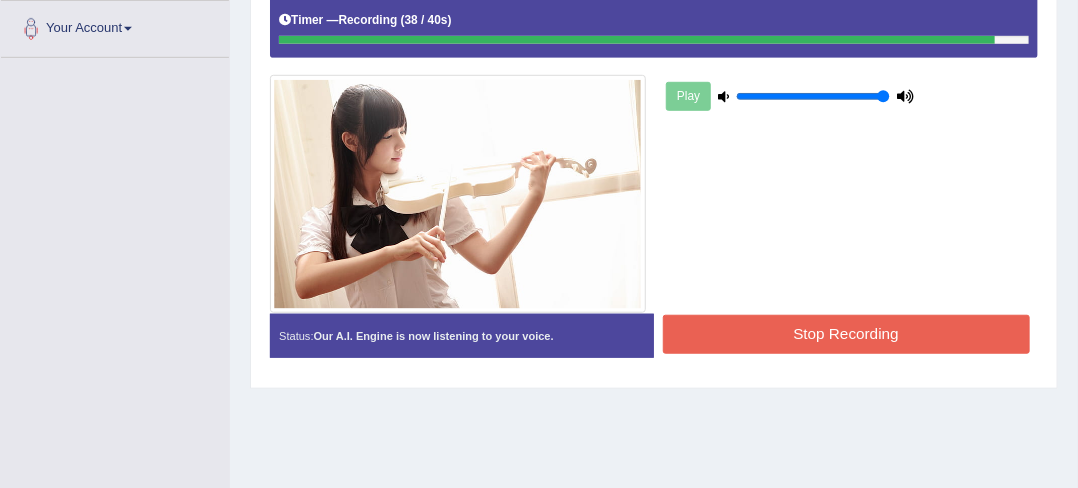 click on "Stop Recording" at bounding box center [846, 334] 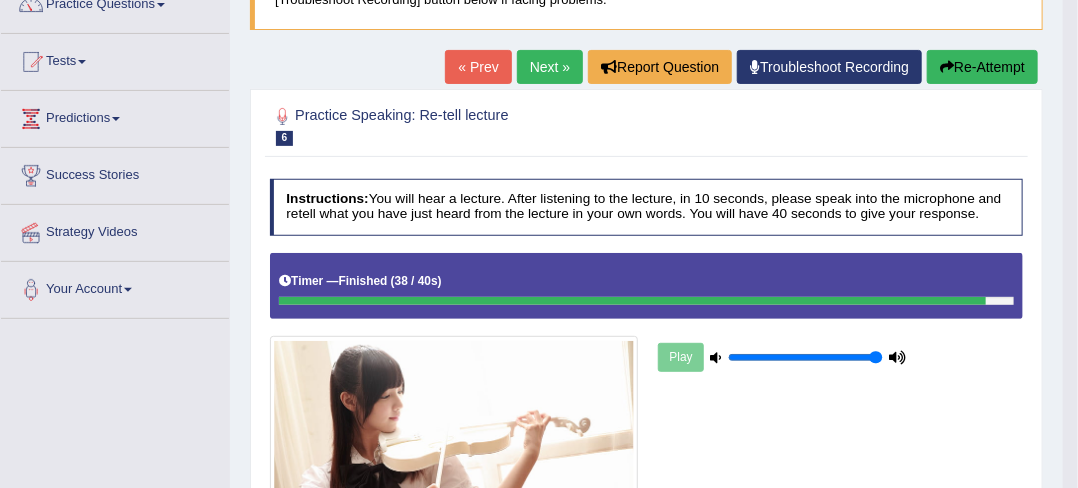 scroll, scrollTop: 153, scrollLeft: 0, axis: vertical 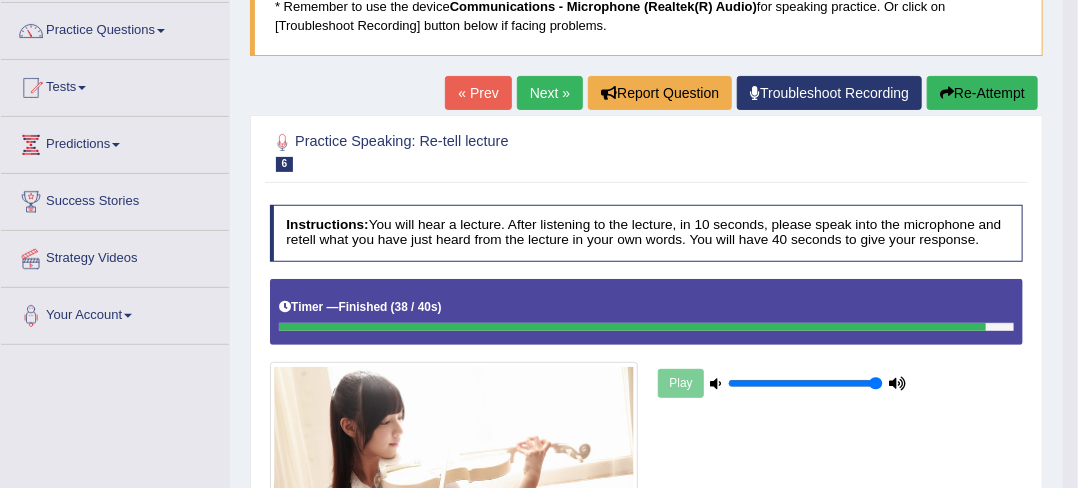 click on "Next »" at bounding box center (550, 93) 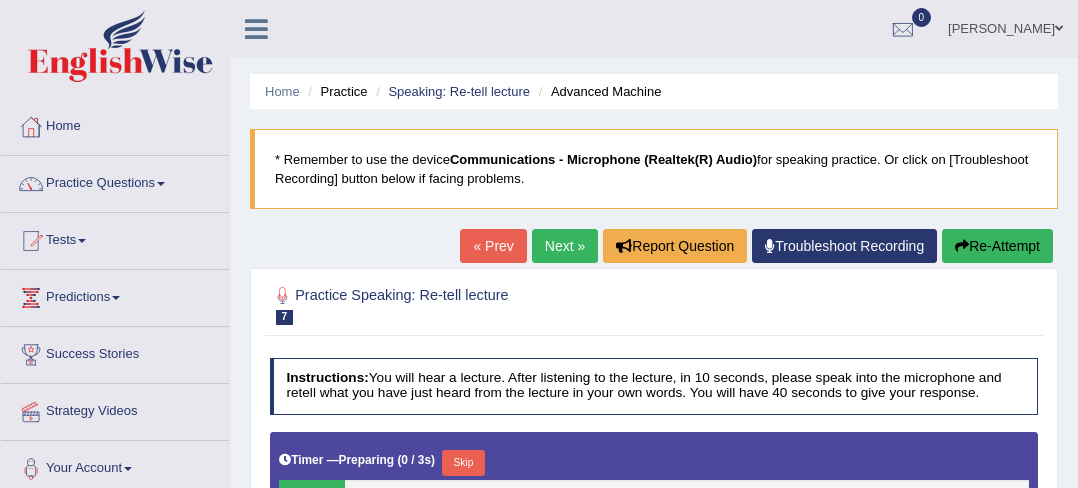 scroll, scrollTop: 0, scrollLeft: 0, axis: both 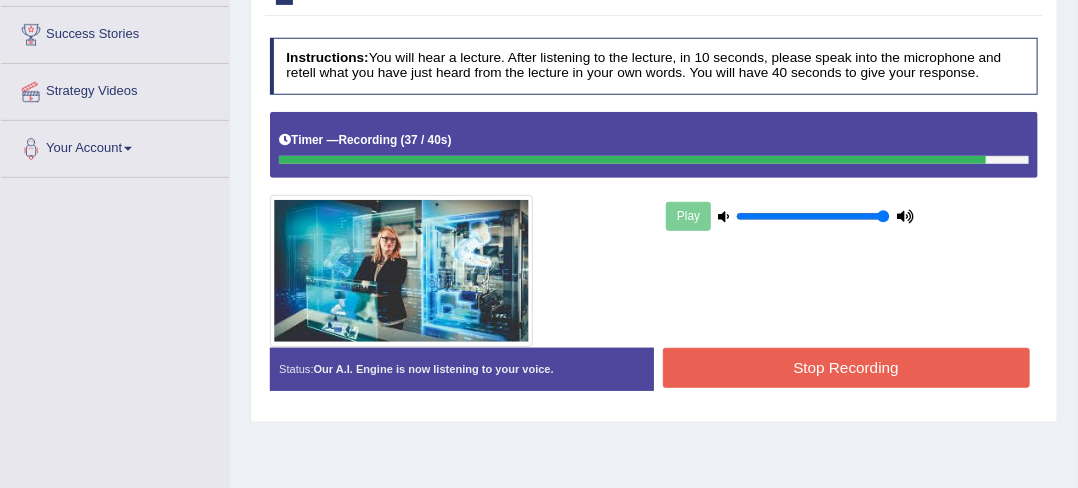 click on "Stop Recording" at bounding box center [846, 367] 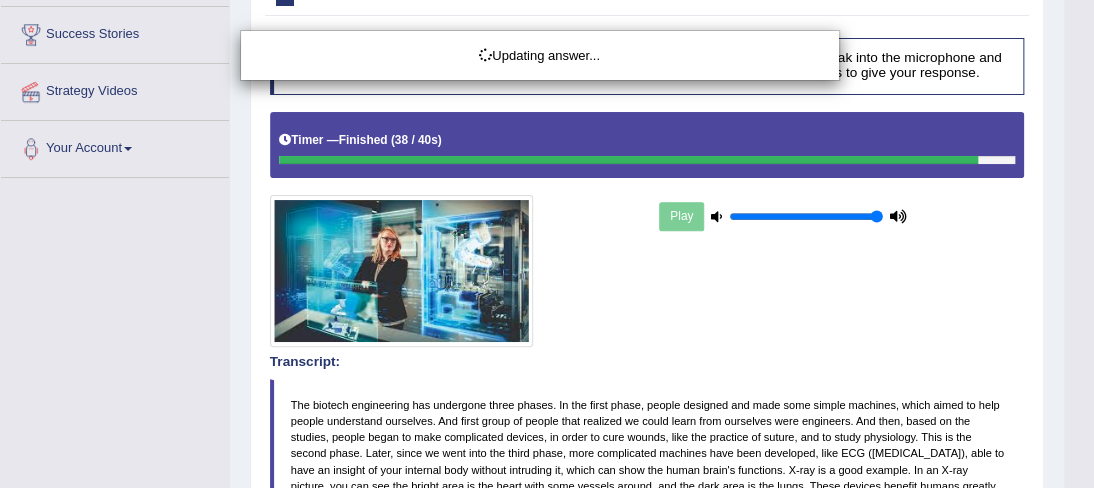click on "Toggle navigation
Home
Practice Questions   Speaking Practice Read Aloud
Repeat Sentence
Describe Image
Re-tell Lecture
Answer Short Question
Writing Practice  Summarize Written Text
Write Essay
Reading Practice  Reading & Writing: Fill In The Blanks
Choose Multiple Answers
Re-order Paragraphs
Fill In The Blanks
Choose Single Answer
Listening Practice  Summarize Spoken Text
Highlight Incorrect Words
Highlight Correct Summary
Select Missing Word
Choose Single Answer
Choose Multiple Answers
Fill In The Blanks
Write From Dictation
Pronunciation
Tests  Take Practice Sectional Test
Take Mock Test
History
Predictions" at bounding box center (547, -76) 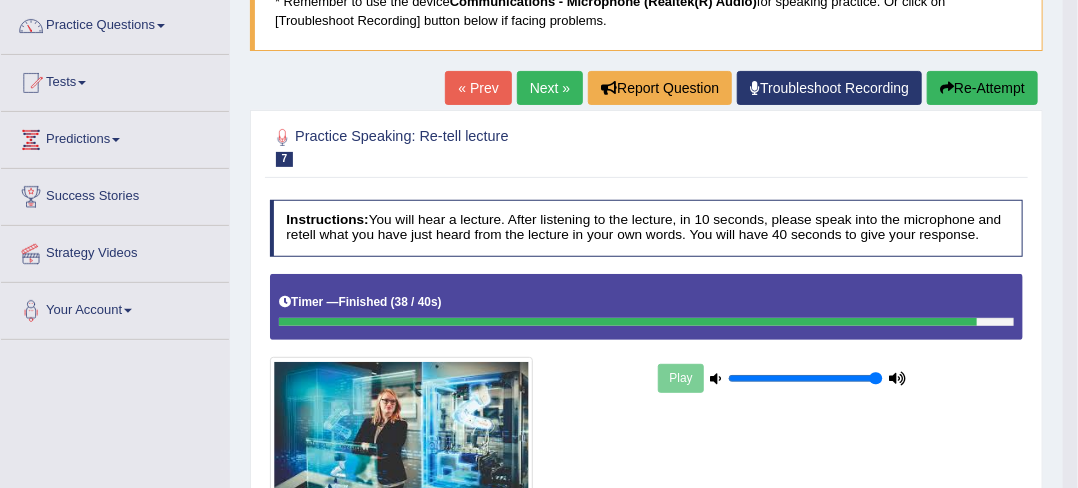 scroll, scrollTop: 120, scrollLeft: 0, axis: vertical 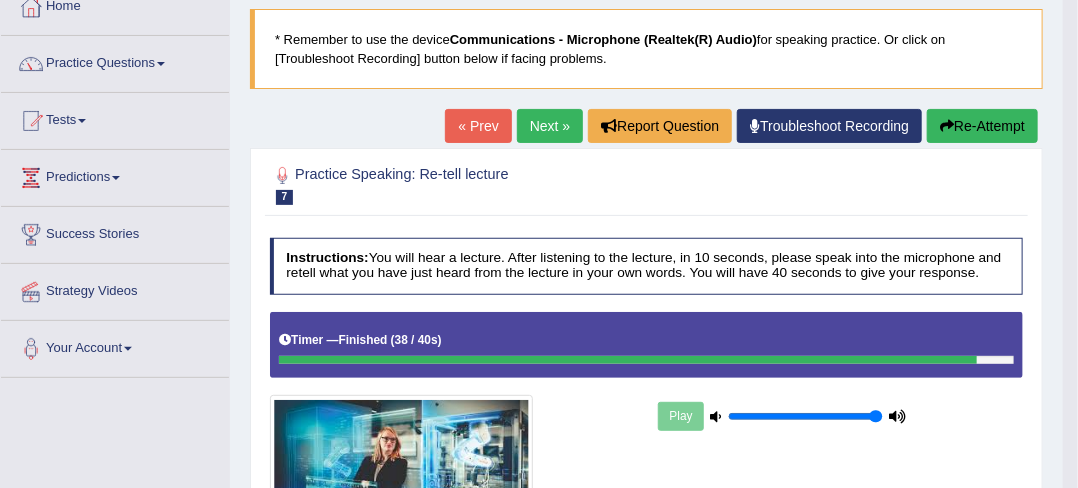 click on "Next »" at bounding box center [550, 126] 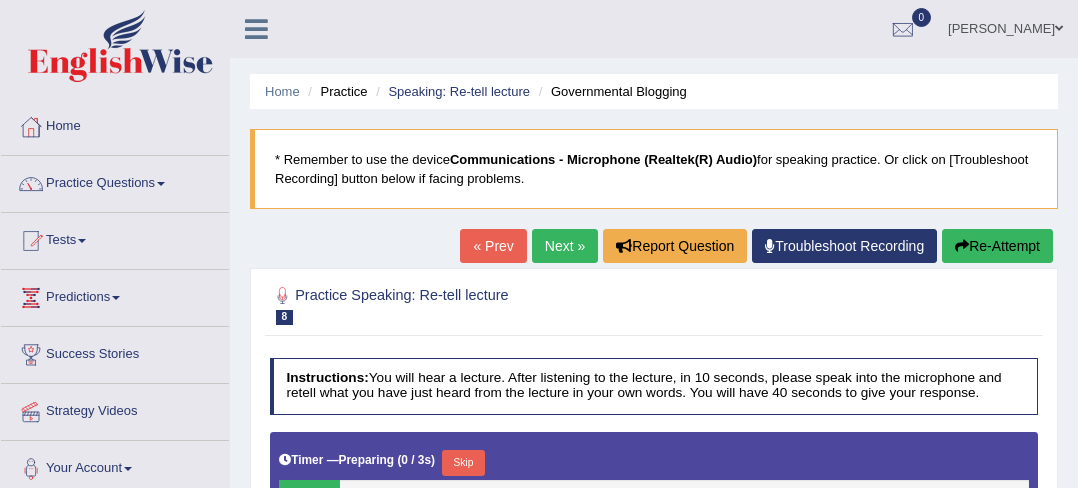 scroll, scrollTop: 0, scrollLeft: 0, axis: both 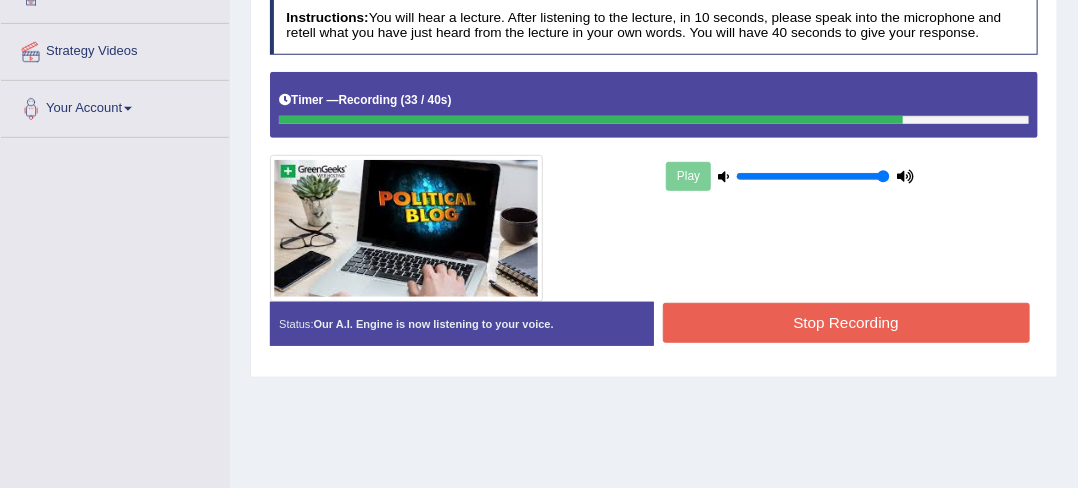 click on "Stop Recording" at bounding box center [846, 322] 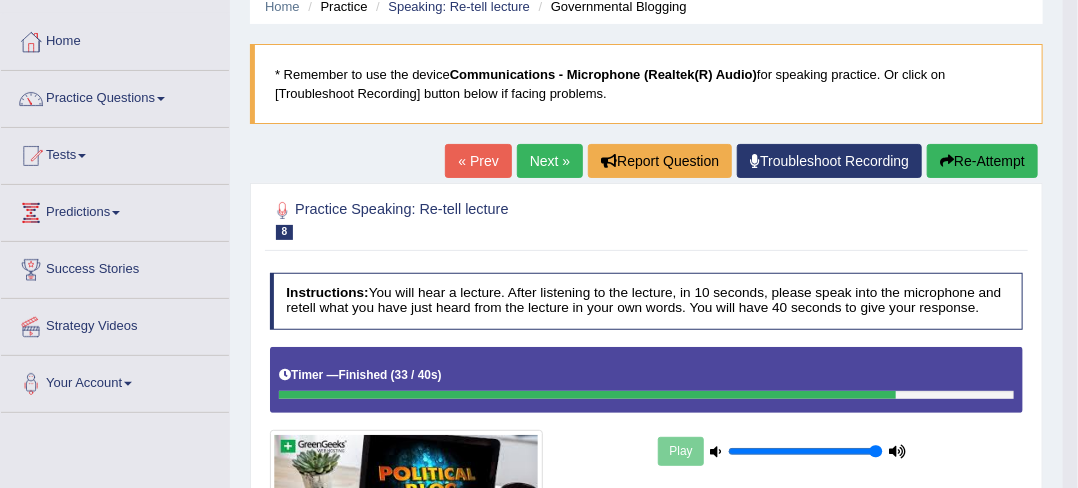 scroll, scrollTop: 80, scrollLeft: 0, axis: vertical 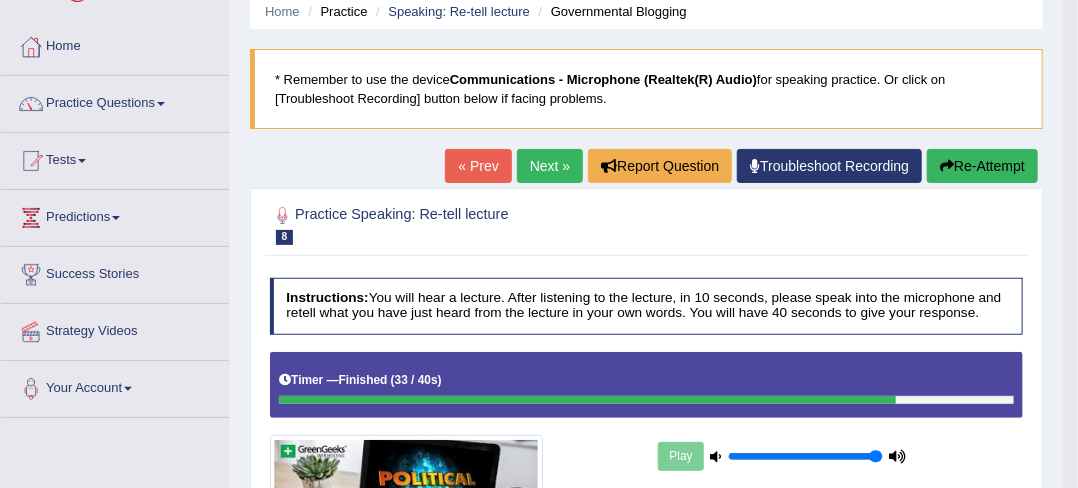 click on "Next »" at bounding box center (550, 166) 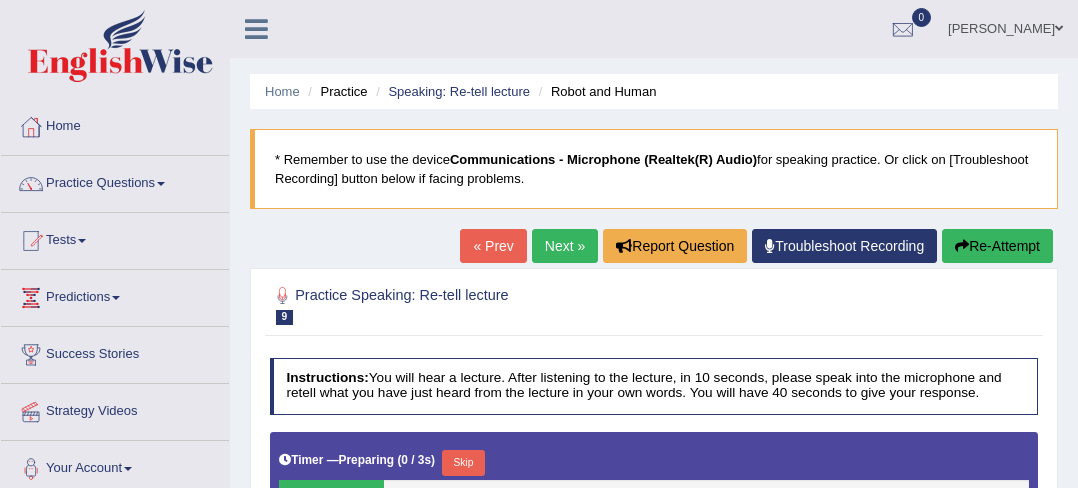scroll, scrollTop: 0, scrollLeft: 0, axis: both 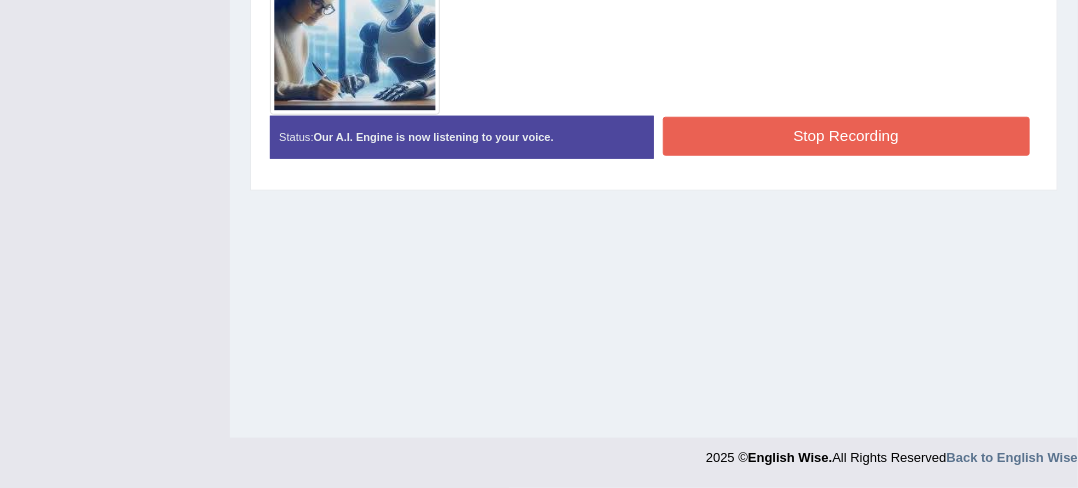 click on "Stop Recording" at bounding box center (846, 136) 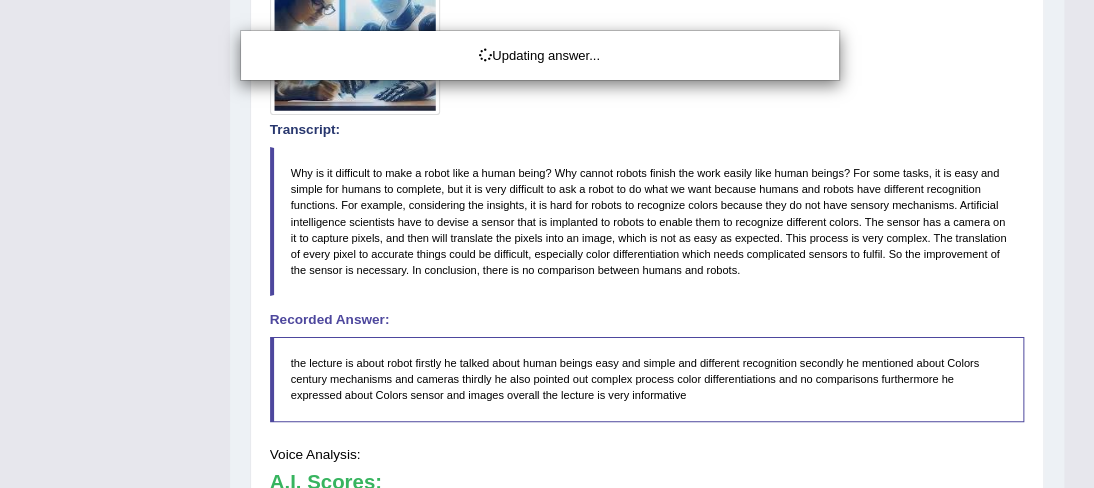 click on "Toggle navigation
Home
Practice Questions   Speaking Practice Read Aloud
Repeat Sentence
Describe Image
Re-tell Lecture
Answer Short Question
Writing Practice  Summarize Written Text
Write Essay
Reading Practice  Reading & Writing: Fill In The Blanks
Choose Multiple Answers
Re-order Paragraphs
Fill In The Blanks
Choose Single Answer
Listening Practice  Summarize Spoken Text
Highlight Incorrect Words
Highlight Correct Summary
Select Missing Word
Choose Single Answer
Choose Multiple Answers
Fill In The Blanks
Write From Dictation
Pronunciation
Tests  Take Practice Sectional Test
Take Mock Test
History
Predictions" at bounding box center [547, -318] 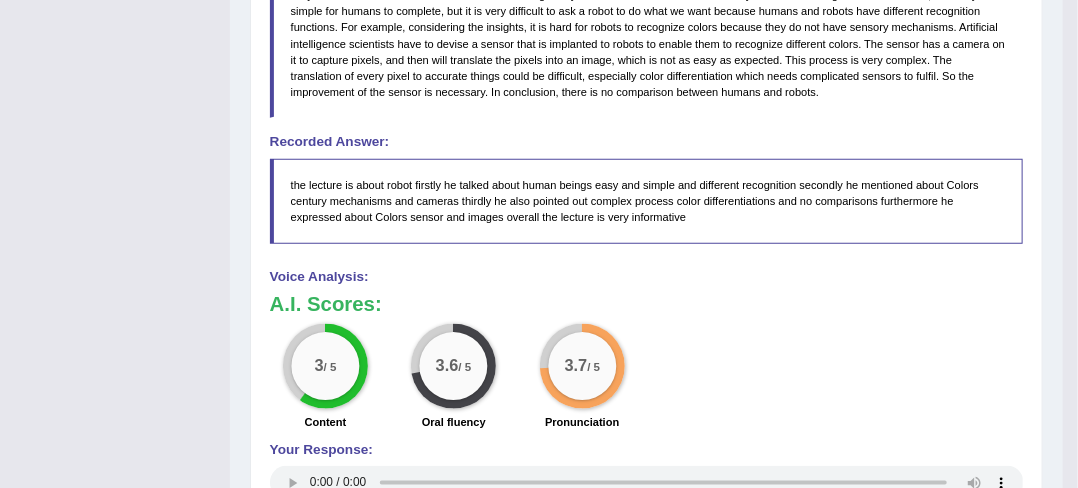 scroll, scrollTop: 762, scrollLeft: 0, axis: vertical 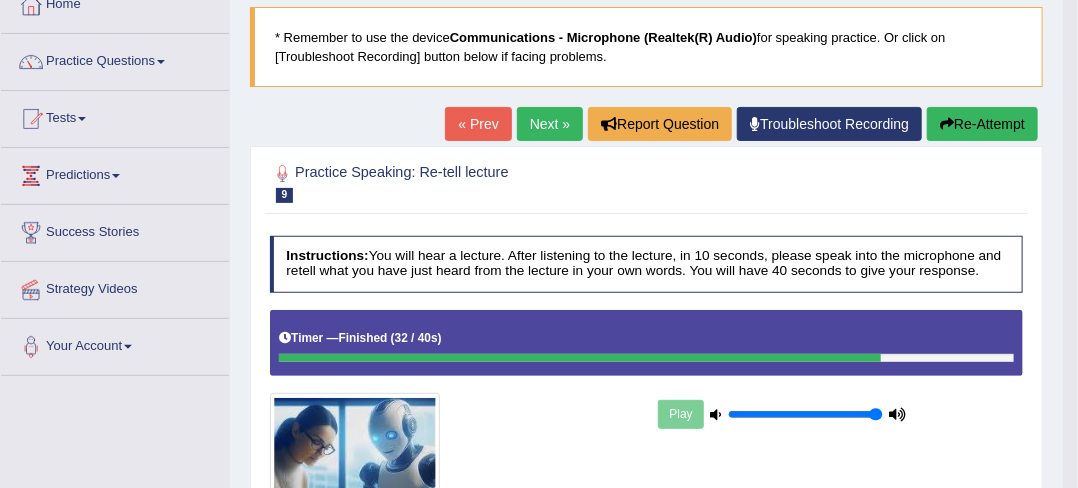 click on "Next »" at bounding box center (550, 124) 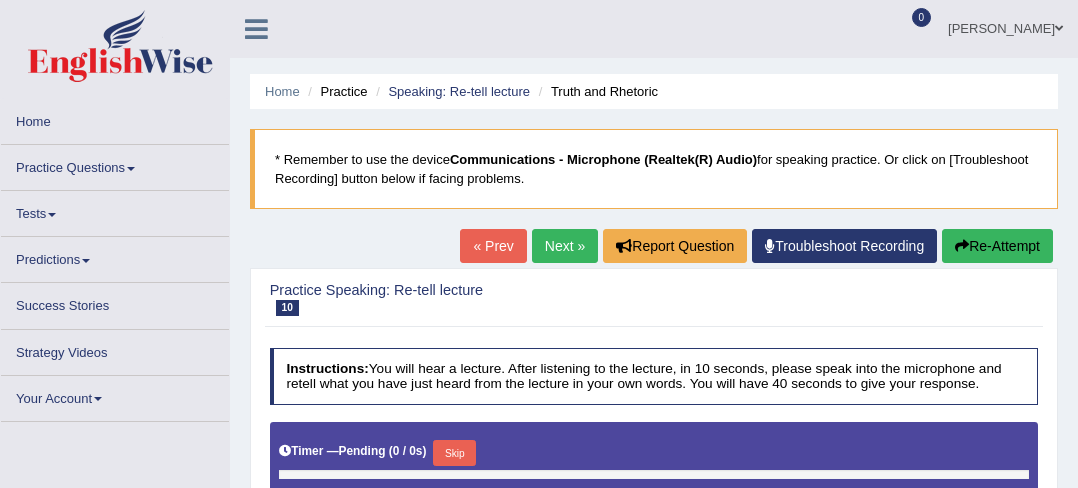 scroll, scrollTop: 0, scrollLeft: 0, axis: both 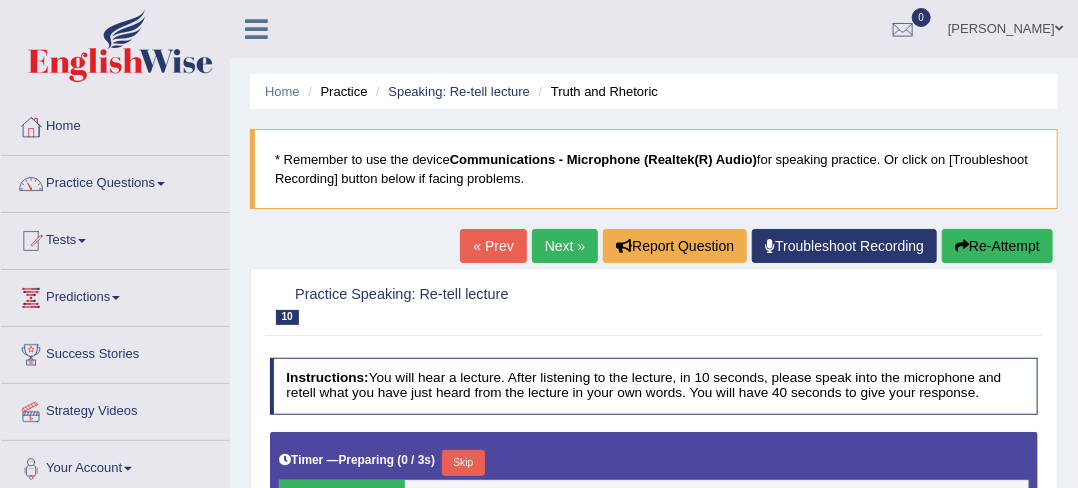 type on "1" 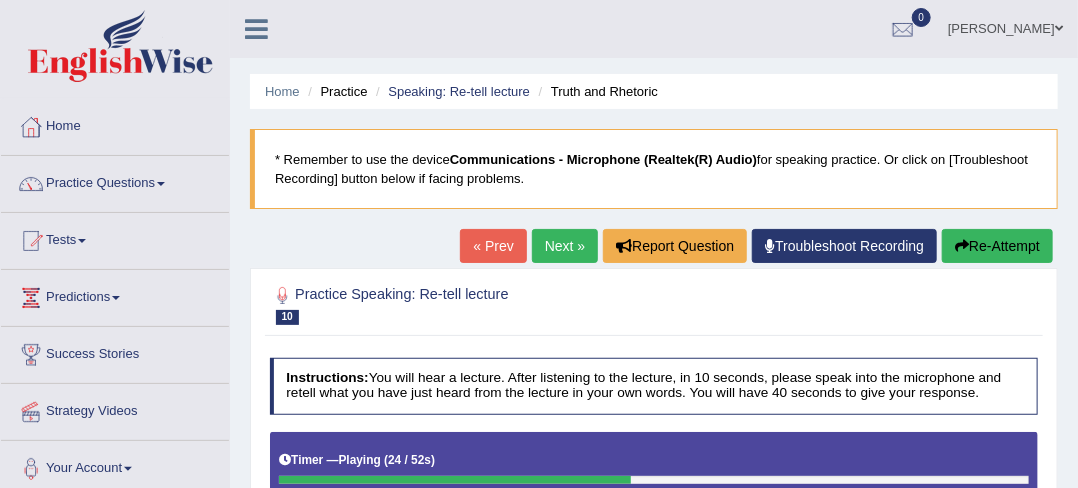 click on "Re-Attempt" at bounding box center (997, 246) 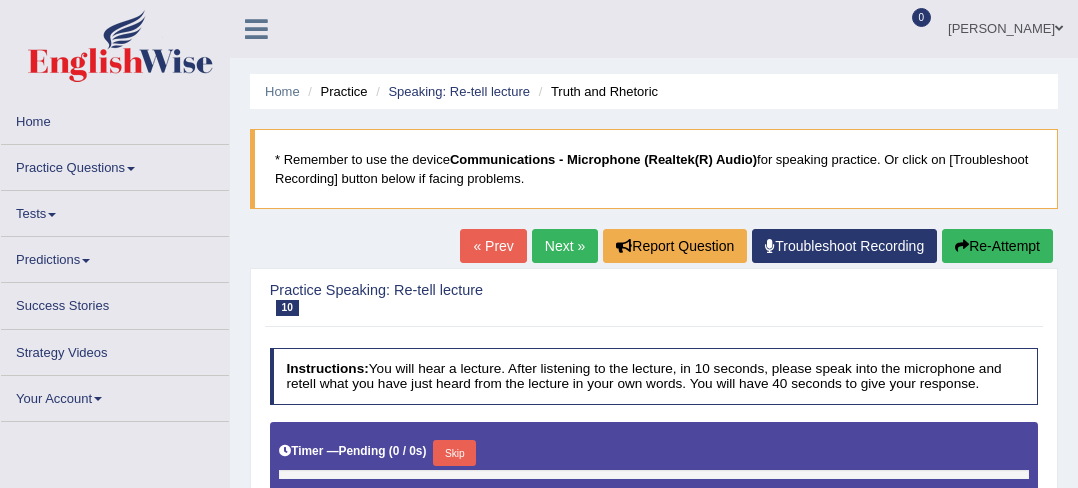 scroll, scrollTop: 0, scrollLeft: 0, axis: both 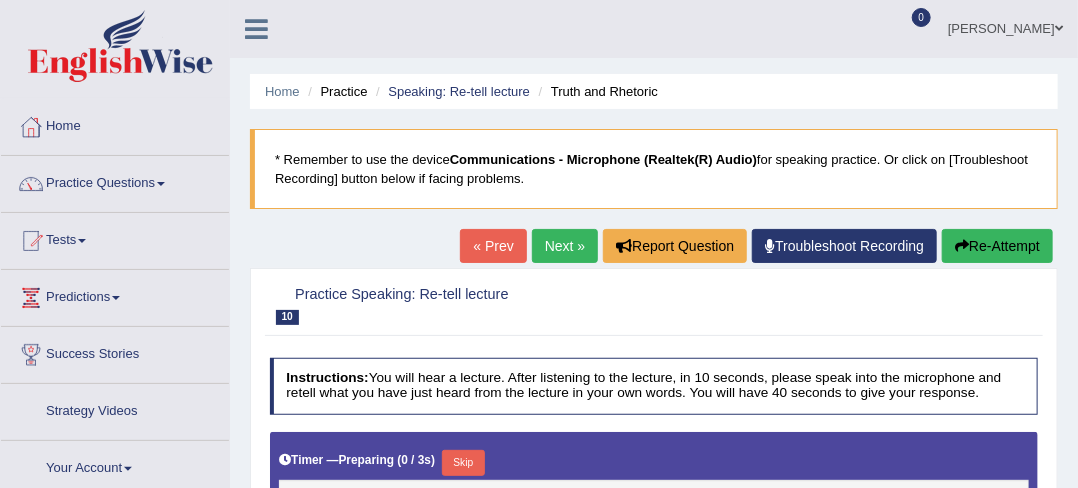 type on "1" 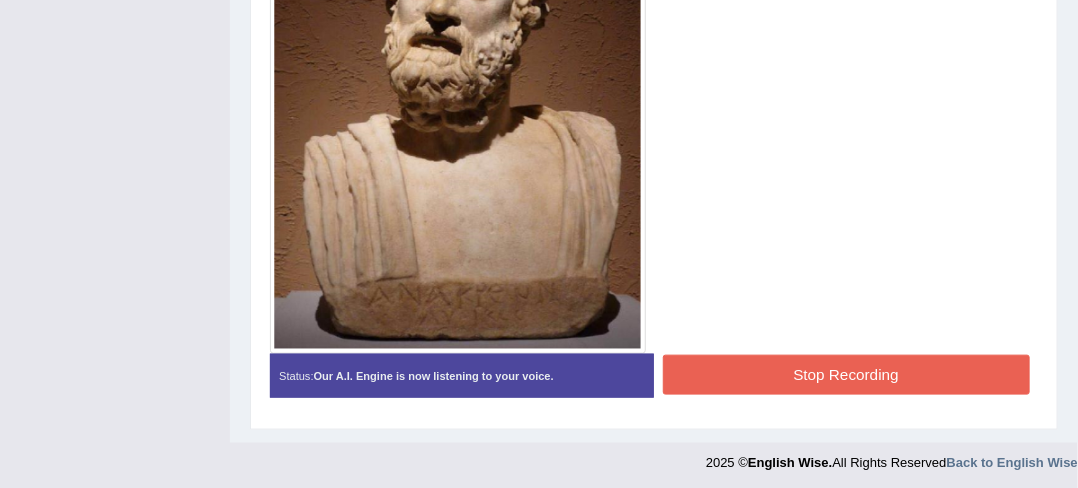scroll, scrollTop: 648, scrollLeft: 0, axis: vertical 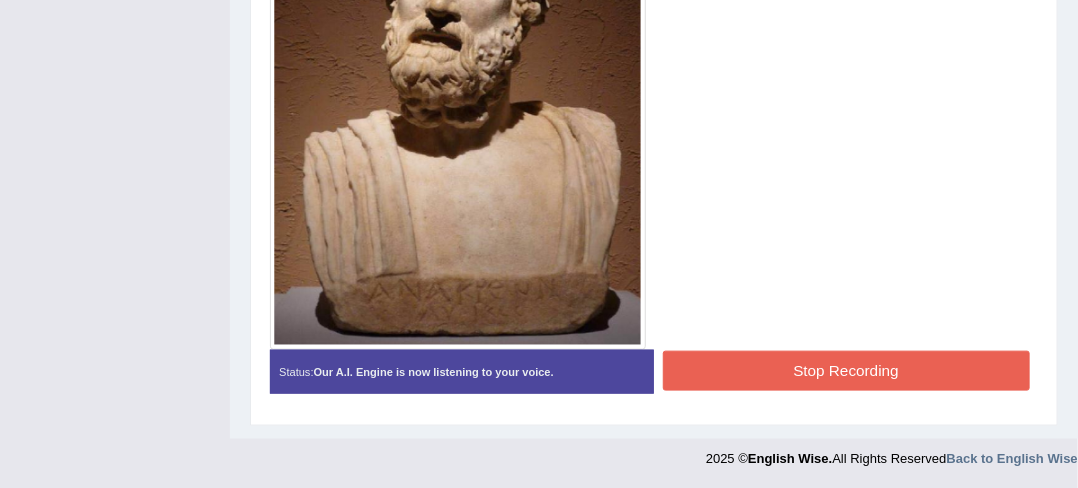 click on "Stop Recording" at bounding box center (846, 370) 